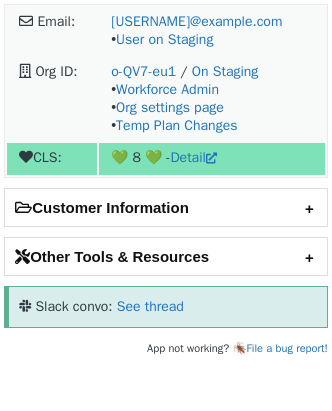 scroll, scrollTop: 0, scrollLeft: 0, axis: both 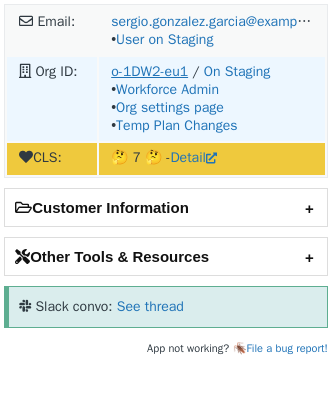 click on "o-1DW2-eu1" at bounding box center (149, 71) 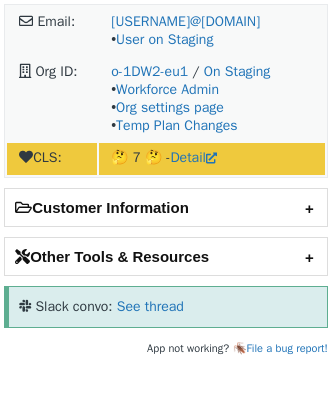scroll, scrollTop: 0, scrollLeft: 0, axis: both 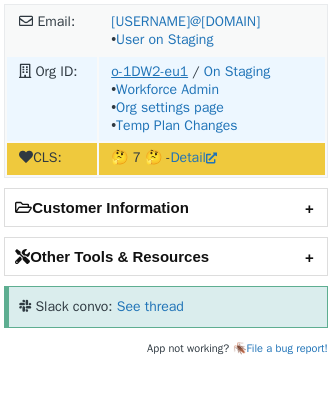 click on "o-1DW2-eu1" at bounding box center (149, 71) 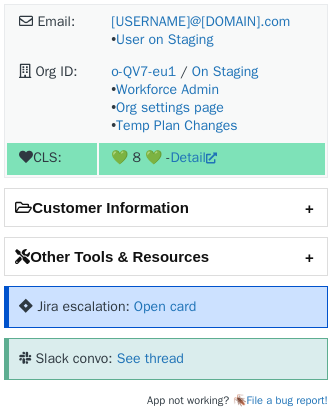 scroll, scrollTop: 0, scrollLeft: 0, axis: both 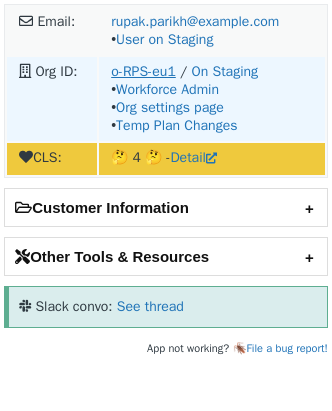 click on "o-RPS-eu1" at bounding box center (143, 71) 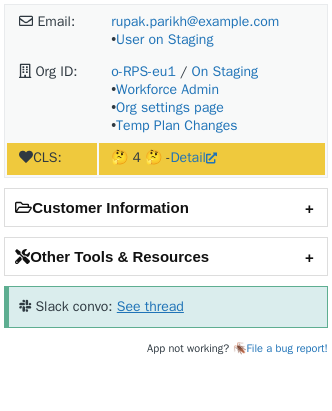 click on "See thread" at bounding box center (150, 306) 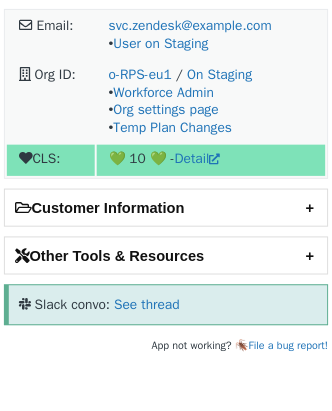 scroll, scrollTop: 0, scrollLeft: 0, axis: both 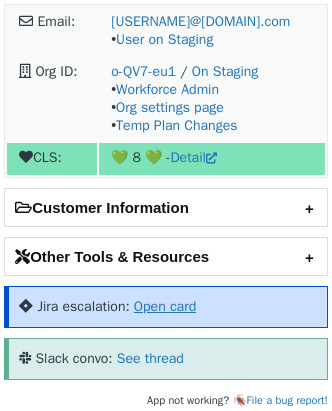 click on "Open card" at bounding box center [165, 306] 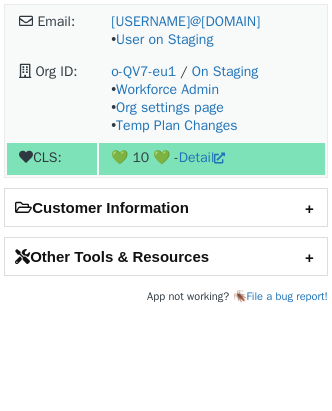 scroll, scrollTop: 0, scrollLeft: 0, axis: both 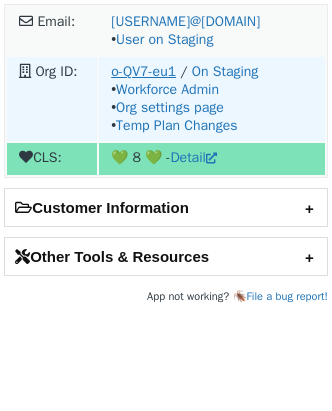 click on "o-QV7-eu1" at bounding box center (143, 71) 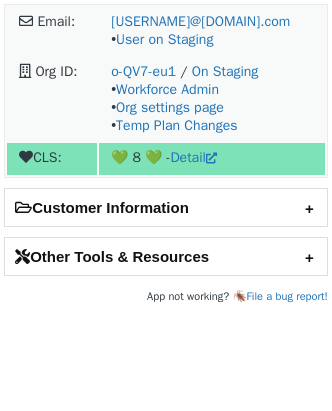 scroll, scrollTop: 0, scrollLeft: 0, axis: both 